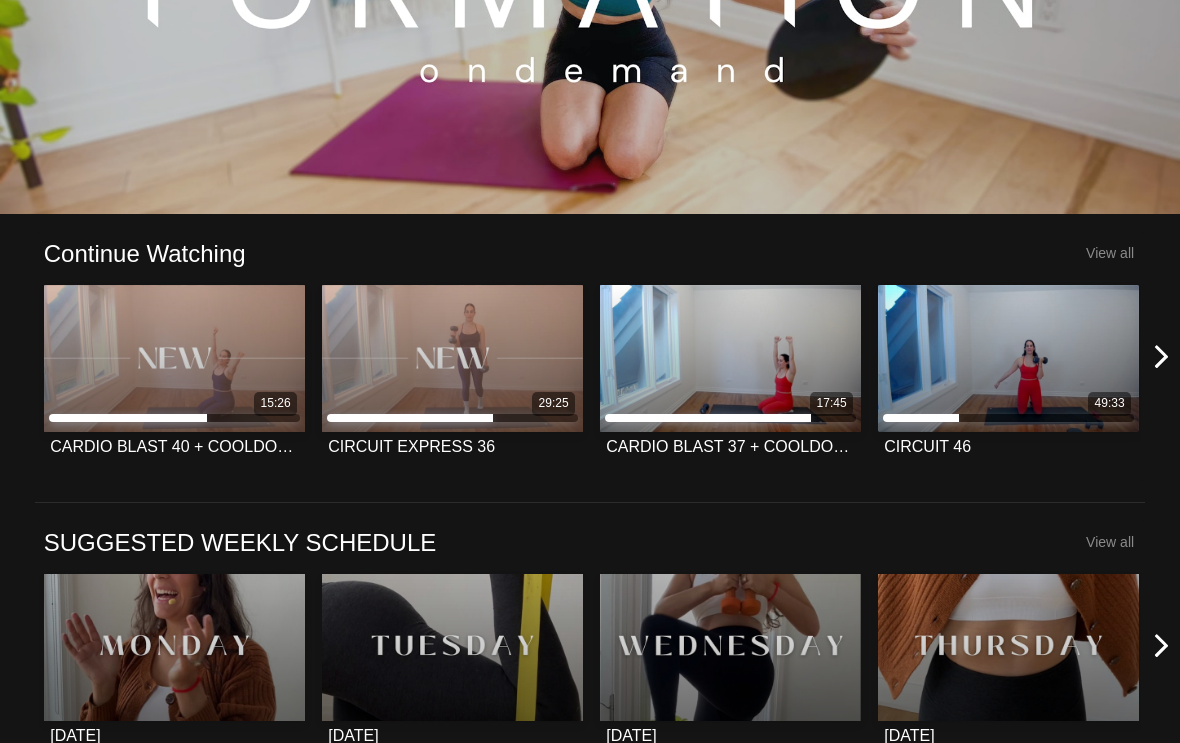 scroll, scrollTop: 294, scrollLeft: 0, axis: vertical 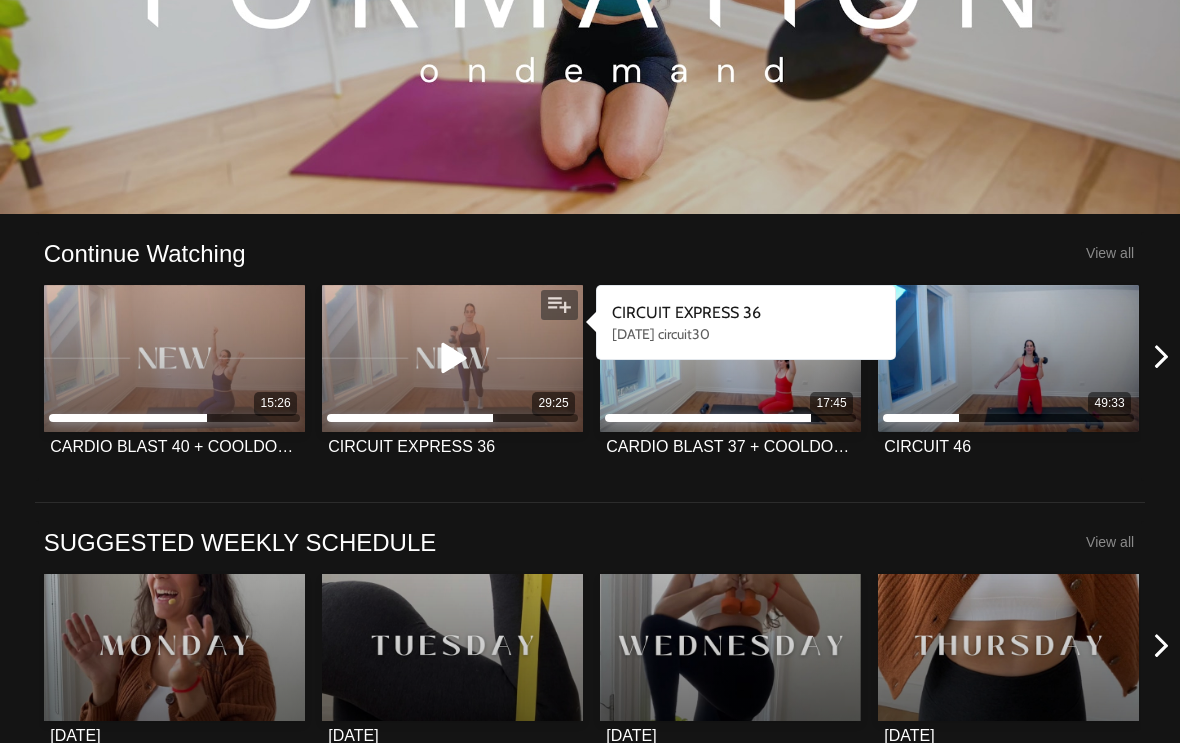 click on "29:25" at bounding box center [452, 358] 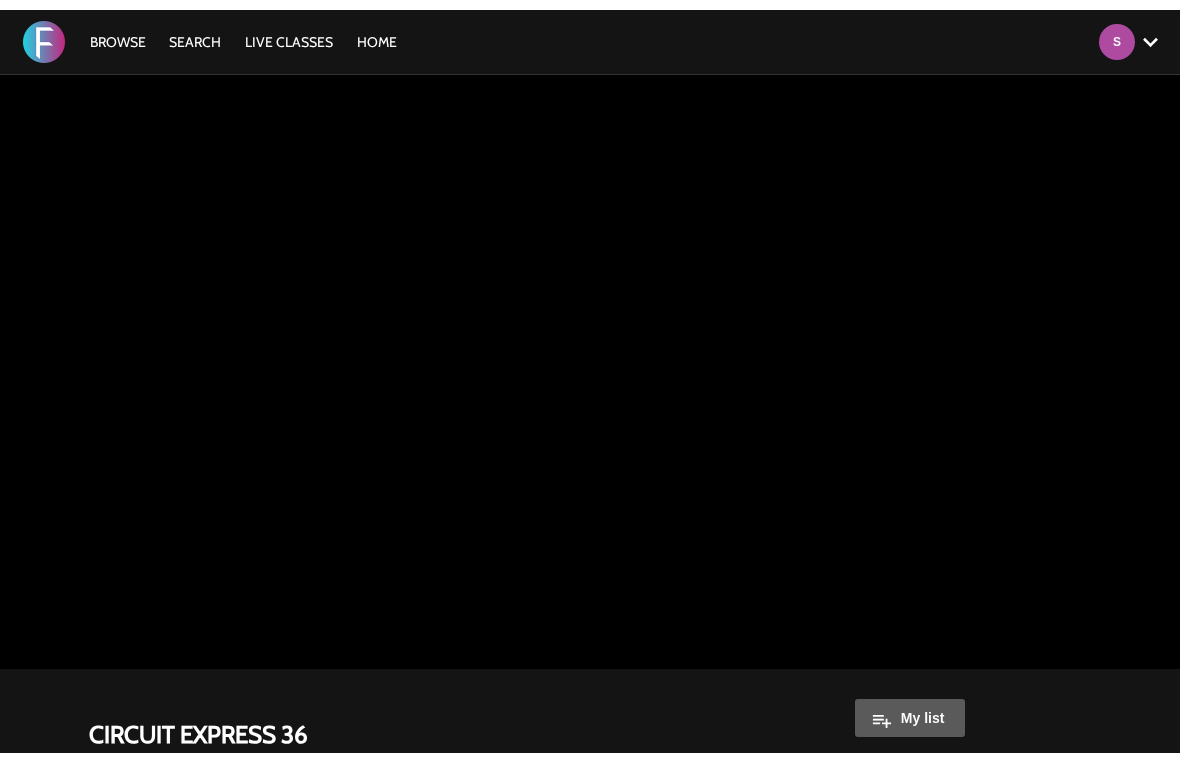 scroll, scrollTop: 0, scrollLeft: 0, axis: both 